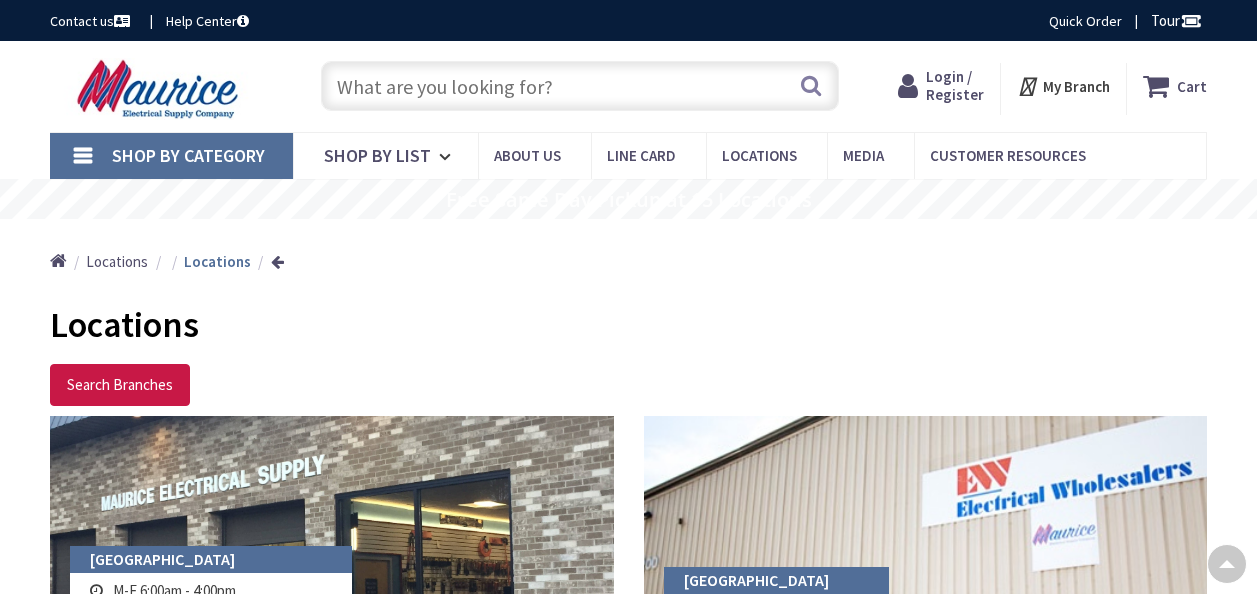 scroll, scrollTop: 500, scrollLeft: 0, axis: vertical 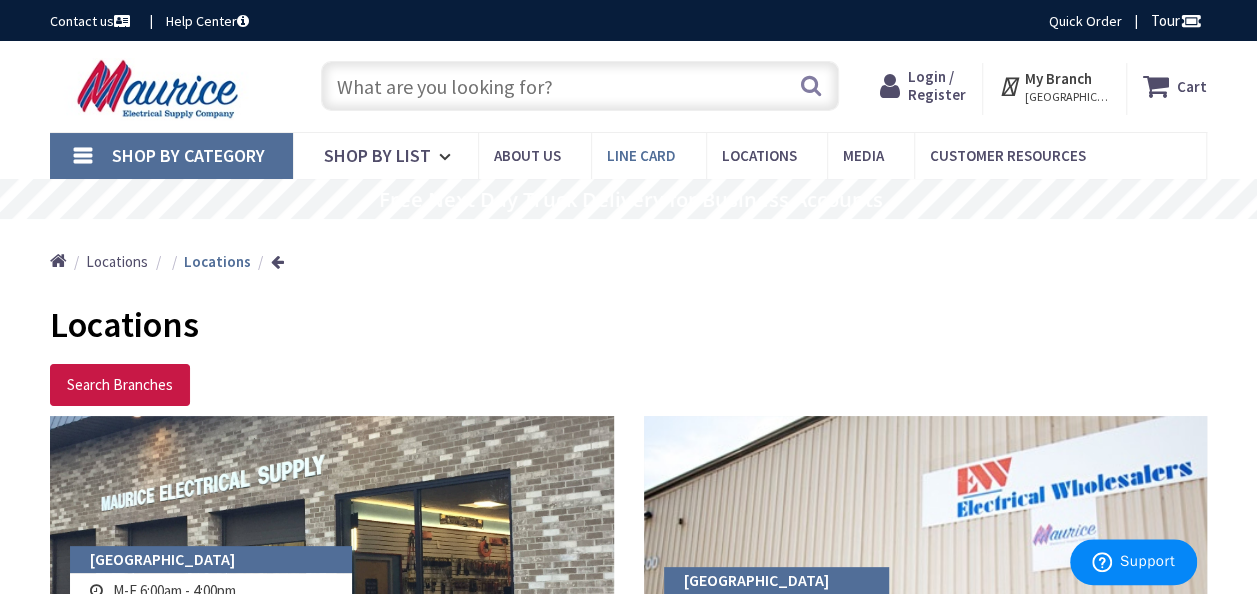 click on "Line Card" at bounding box center [641, 155] 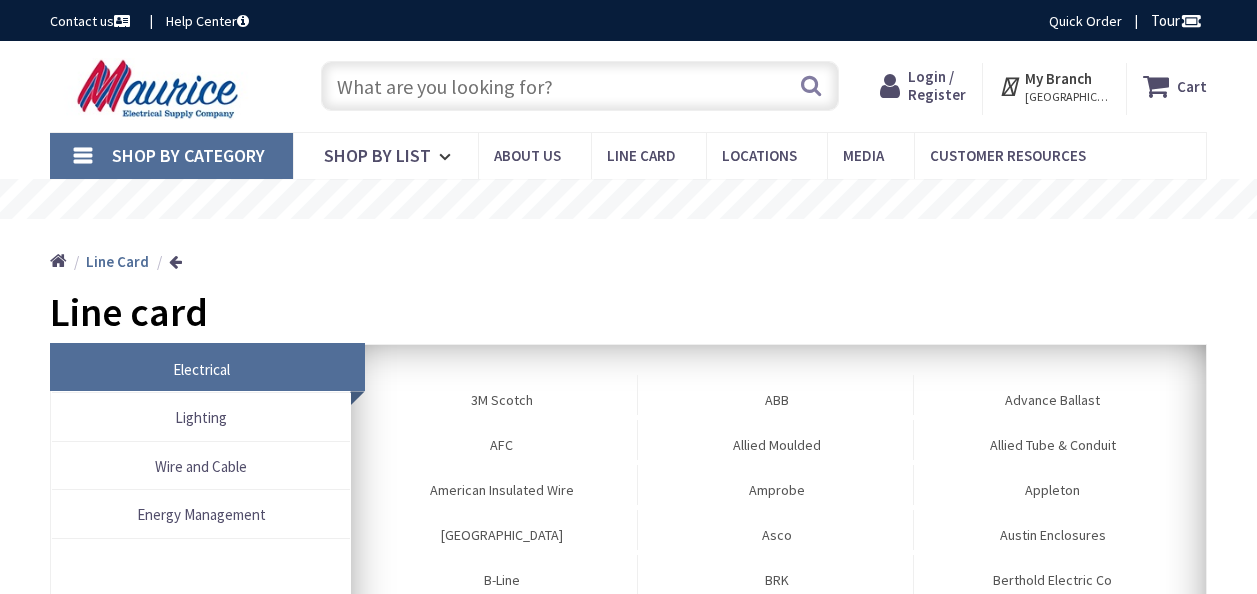 scroll, scrollTop: 0, scrollLeft: 0, axis: both 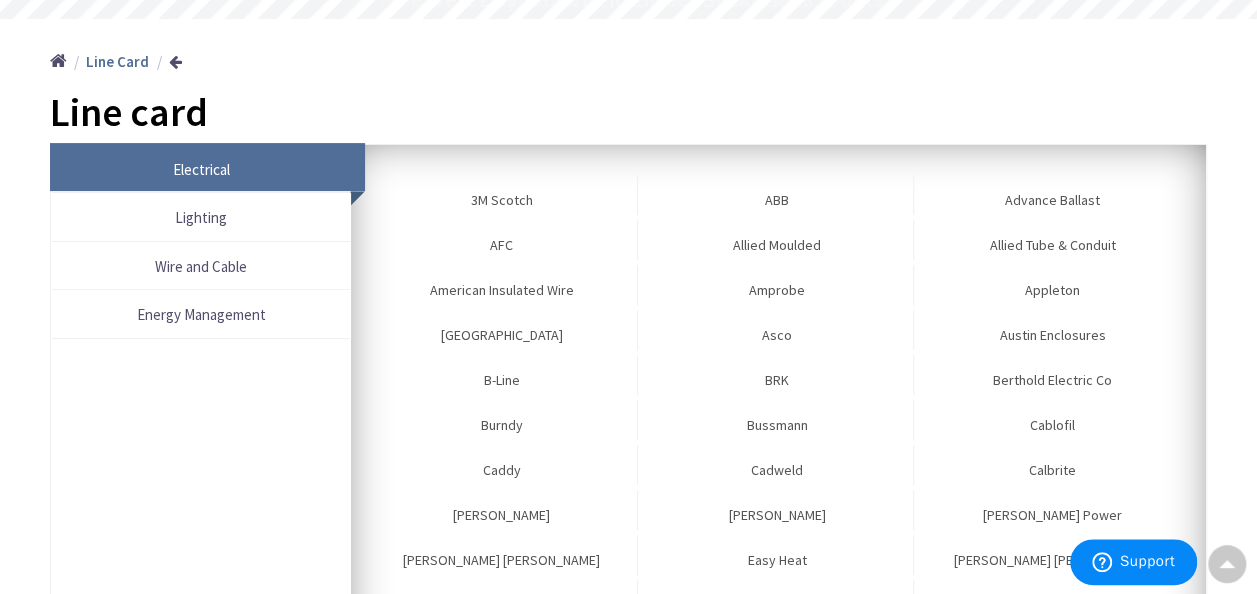 click on "Electrical" at bounding box center (201, 169) 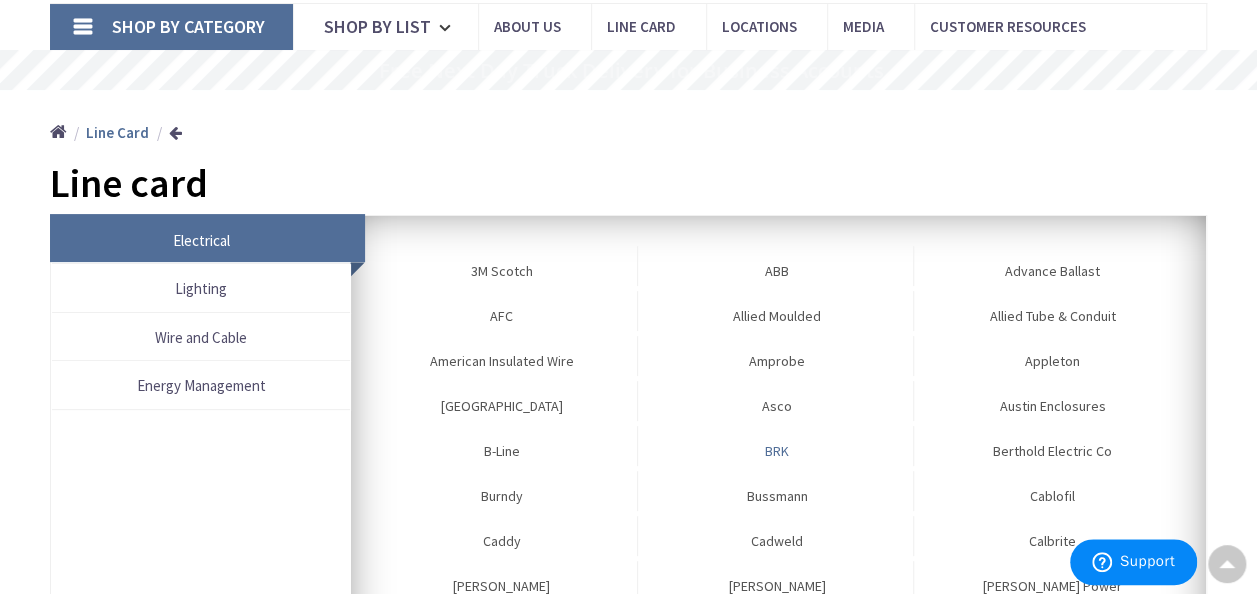 scroll, scrollTop: 43, scrollLeft: 0, axis: vertical 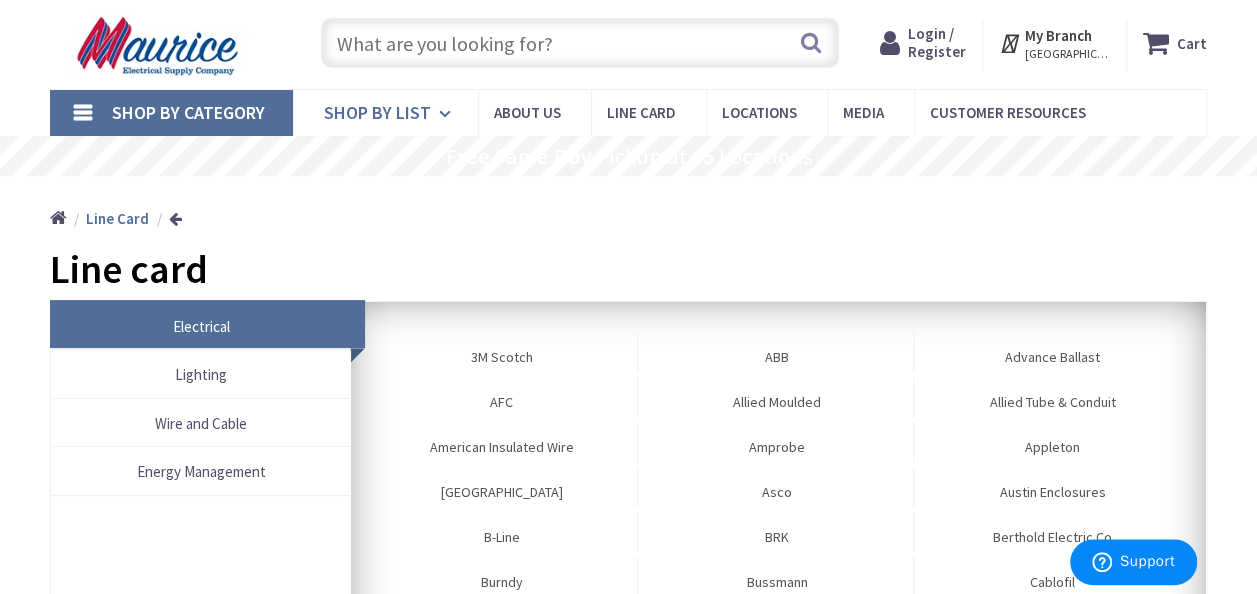 click on "Shop By List" at bounding box center [377, 112] 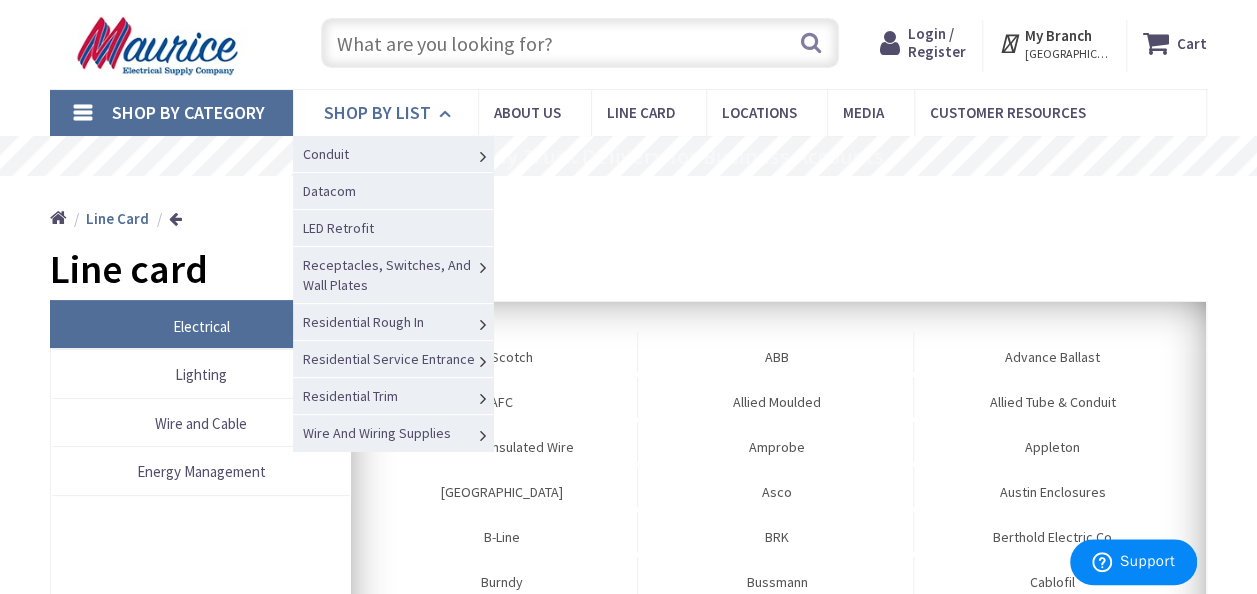 click on "Shop By List" at bounding box center [377, 112] 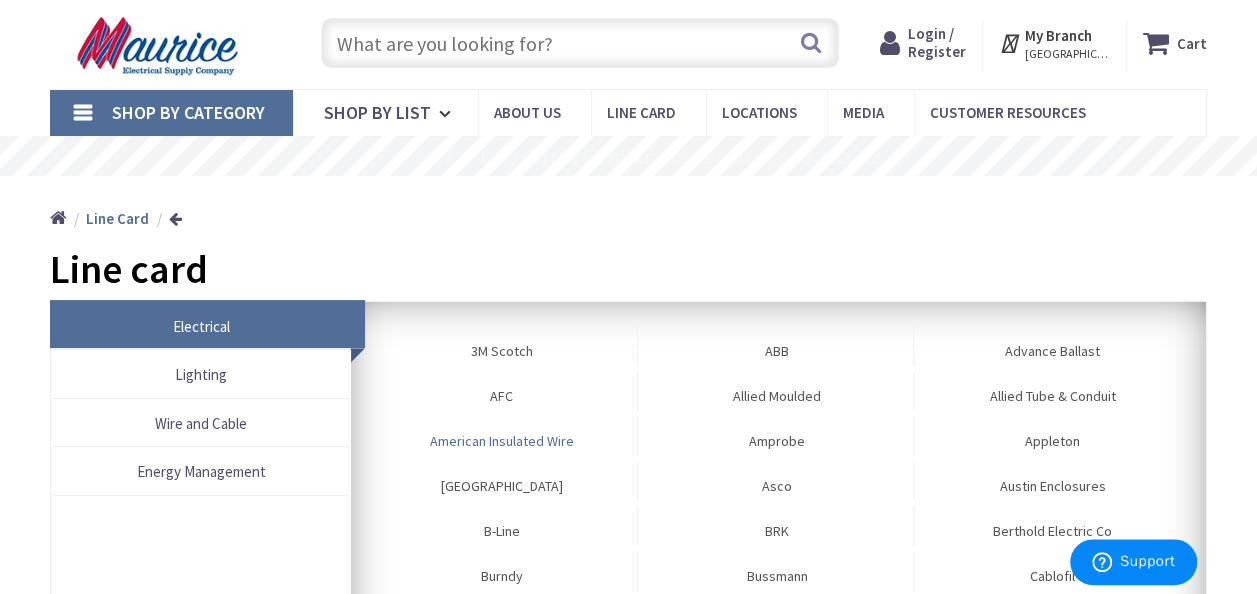 scroll, scrollTop: 0, scrollLeft: 0, axis: both 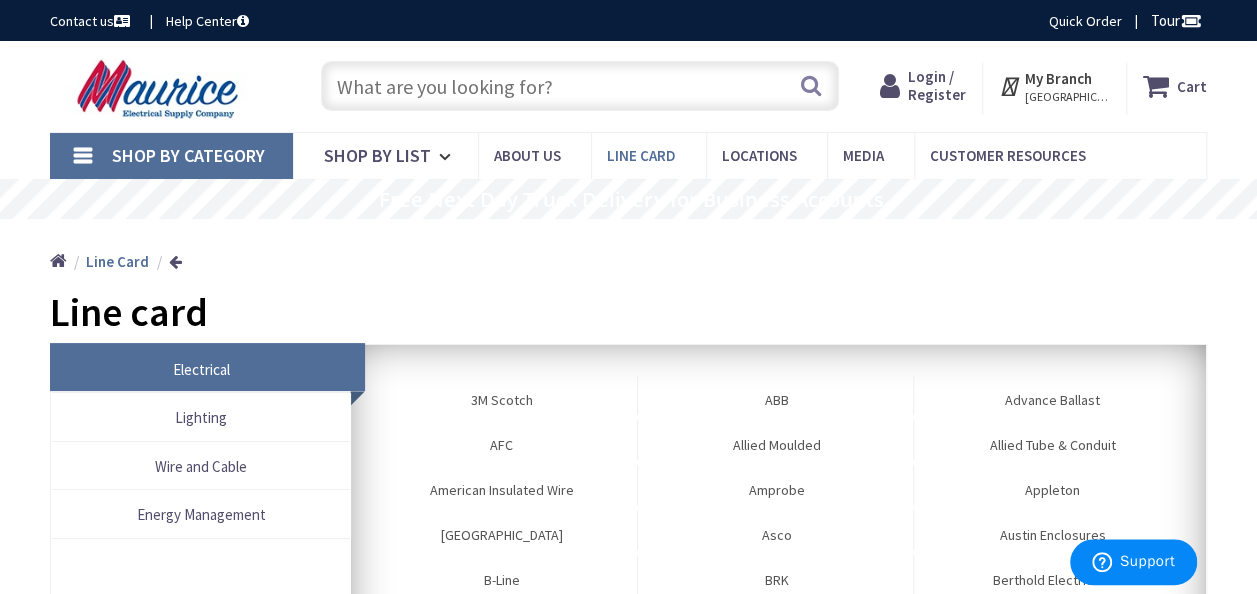 click on "Line Card" at bounding box center [641, 155] 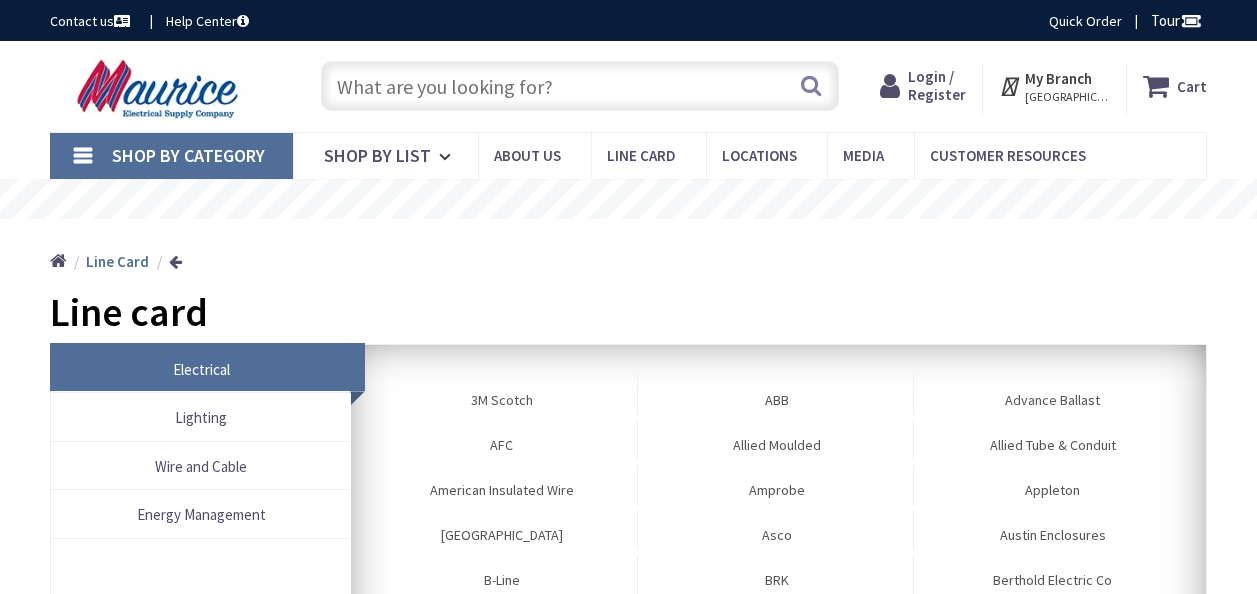 scroll, scrollTop: 0, scrollLeft: 0, axis: both 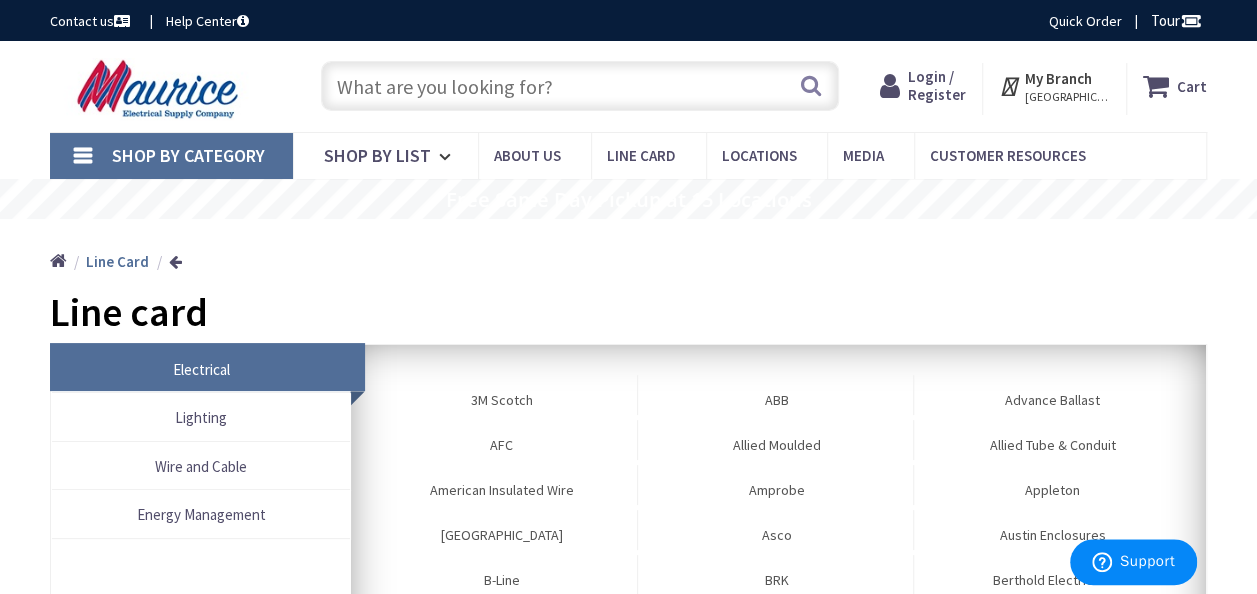 click at bounding box center [580, 86] 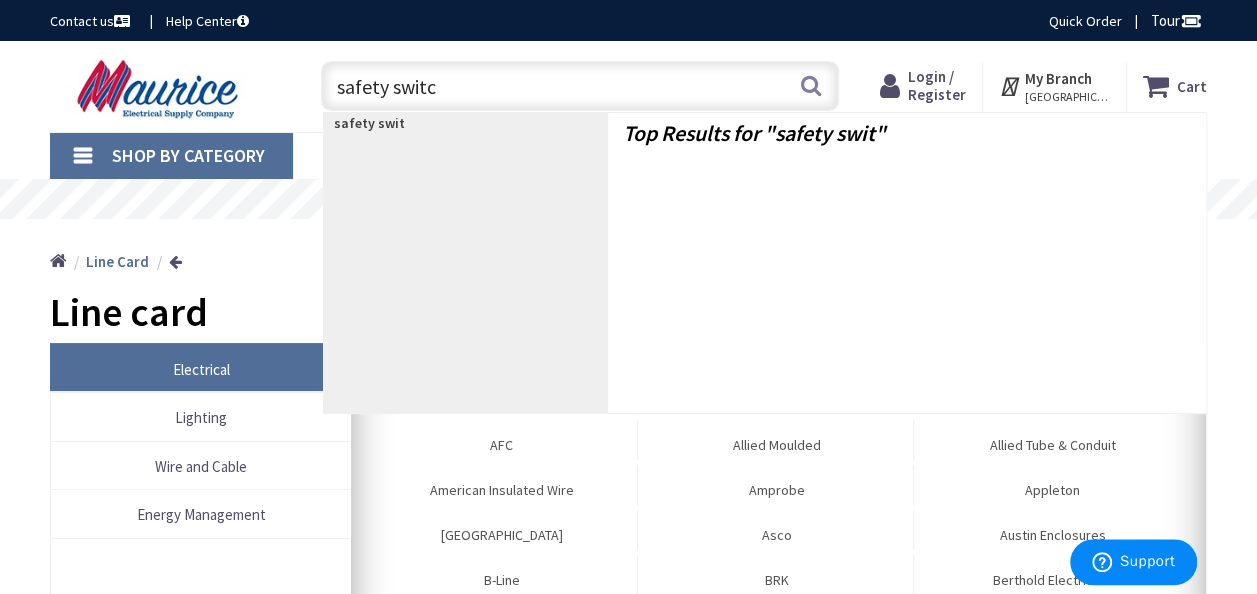 type on "safety switch" 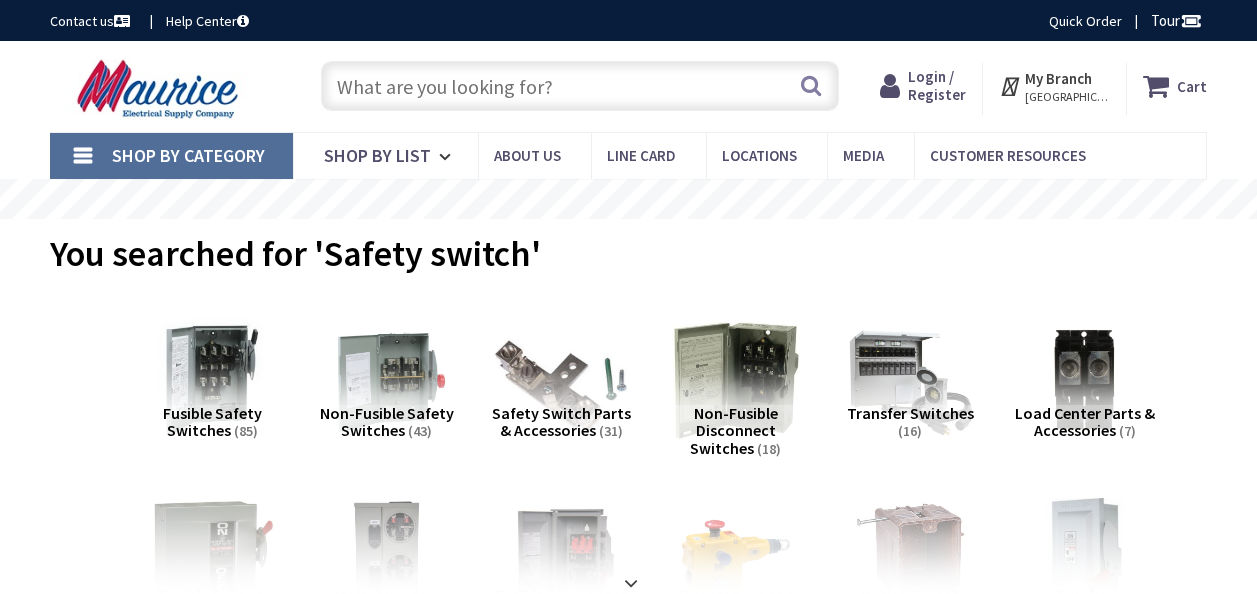 scroll, scrollTop: 0, scrollLeft: 0, axis: both 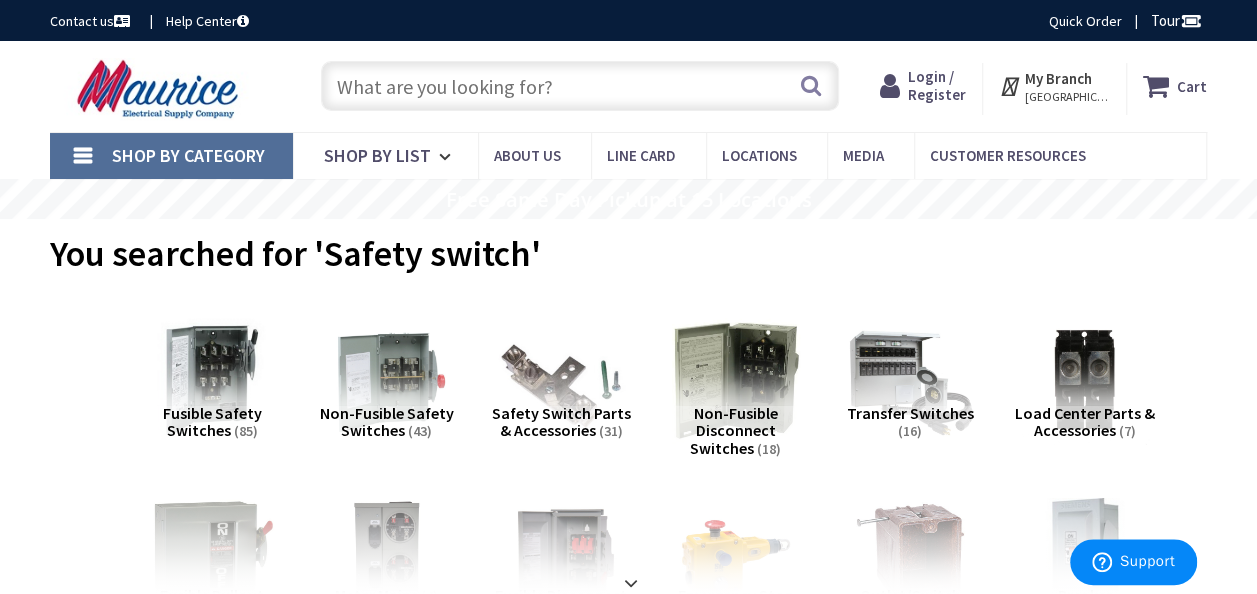 click on "Fusible Safety Switches" at bounding box center [212, 422] 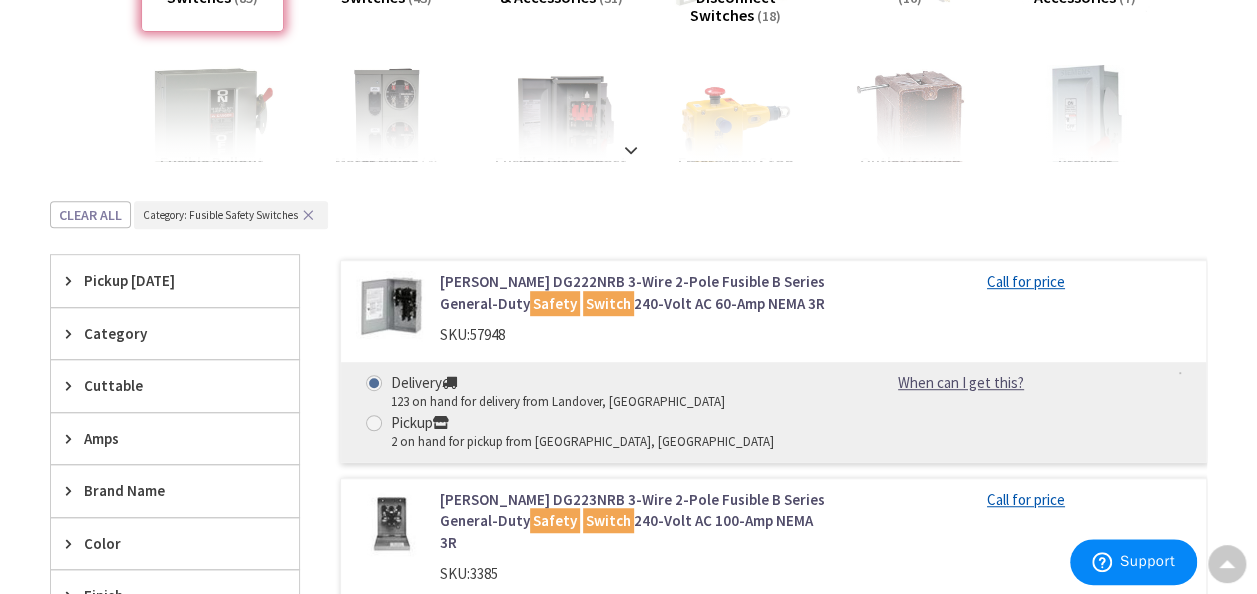 scroll, scrollTop: 0, scrollLeft: 0, axis: both 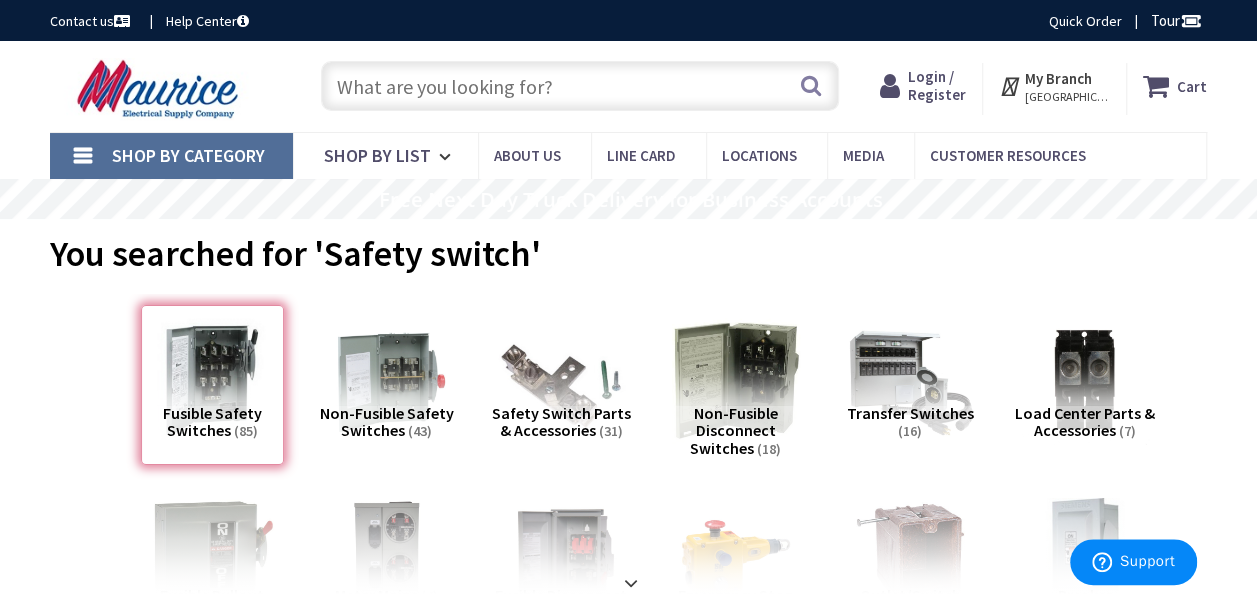click at bounding box center (580, 86) 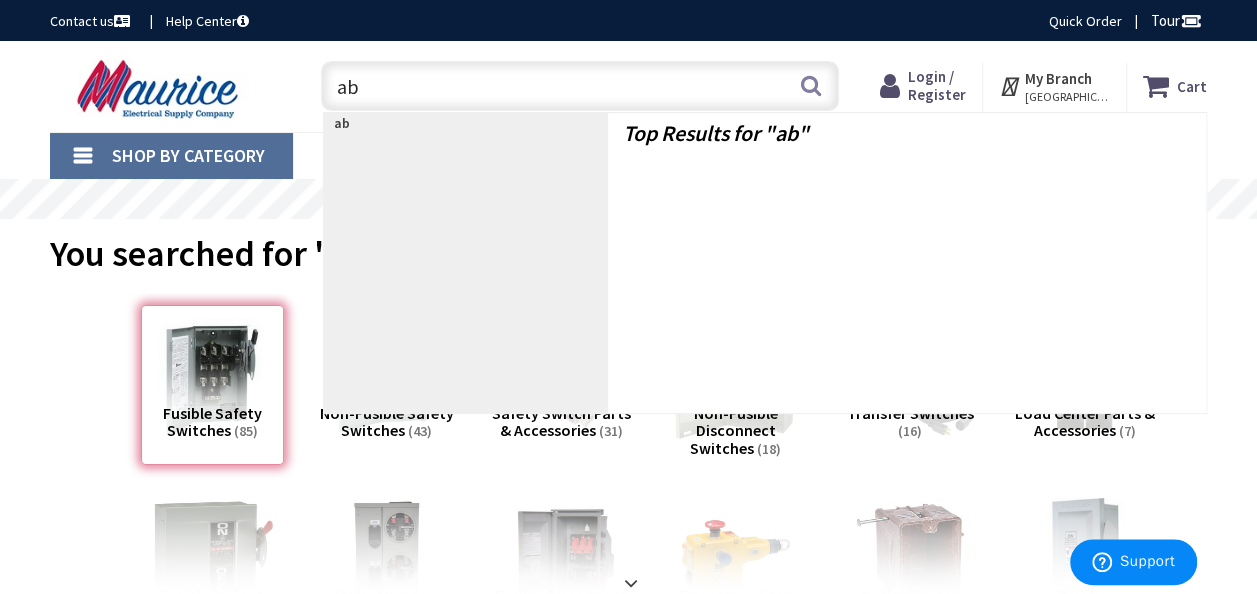 type on "abb" 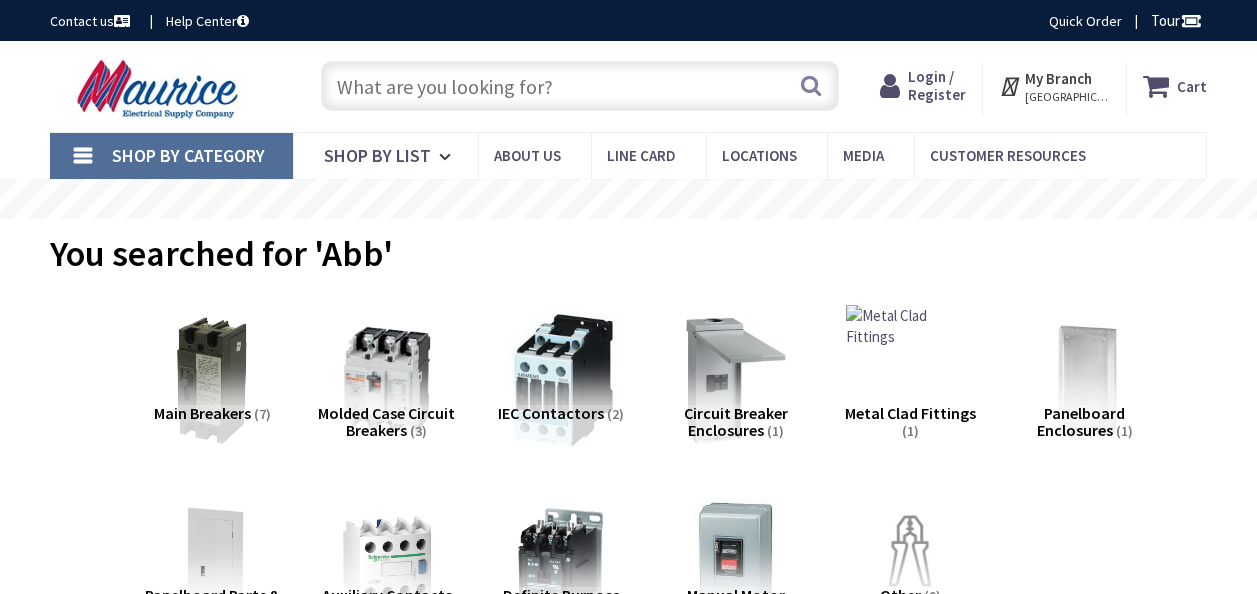 scroll, scrollTop: 0, scrollLeft: 0, axis: both 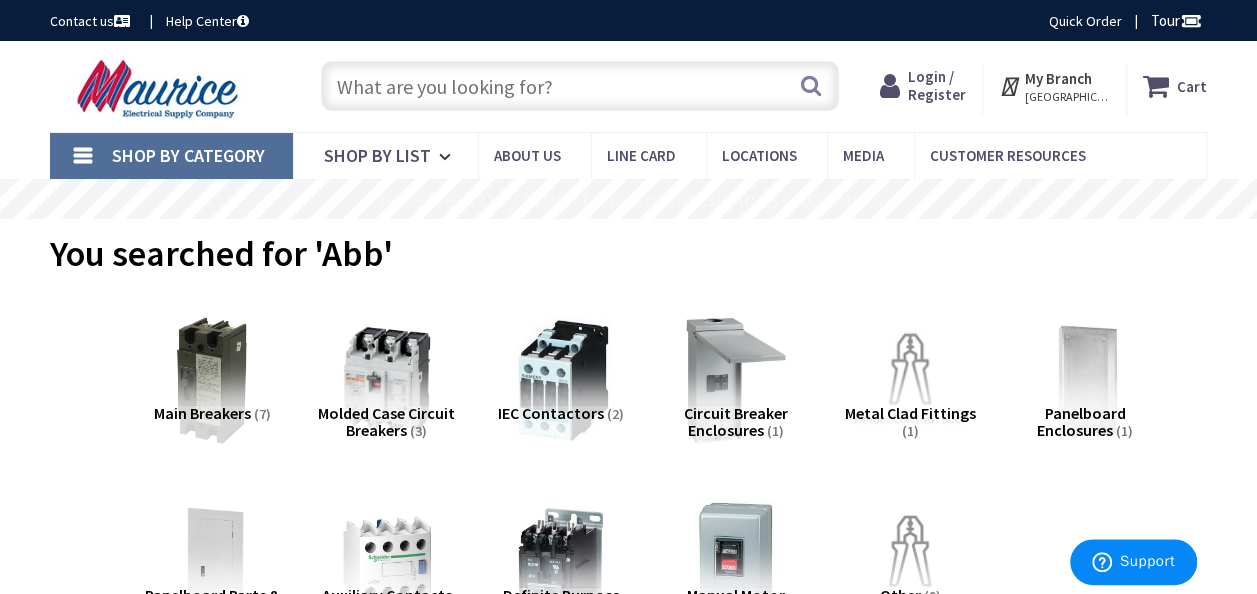 click at bounding box center [580, 86] 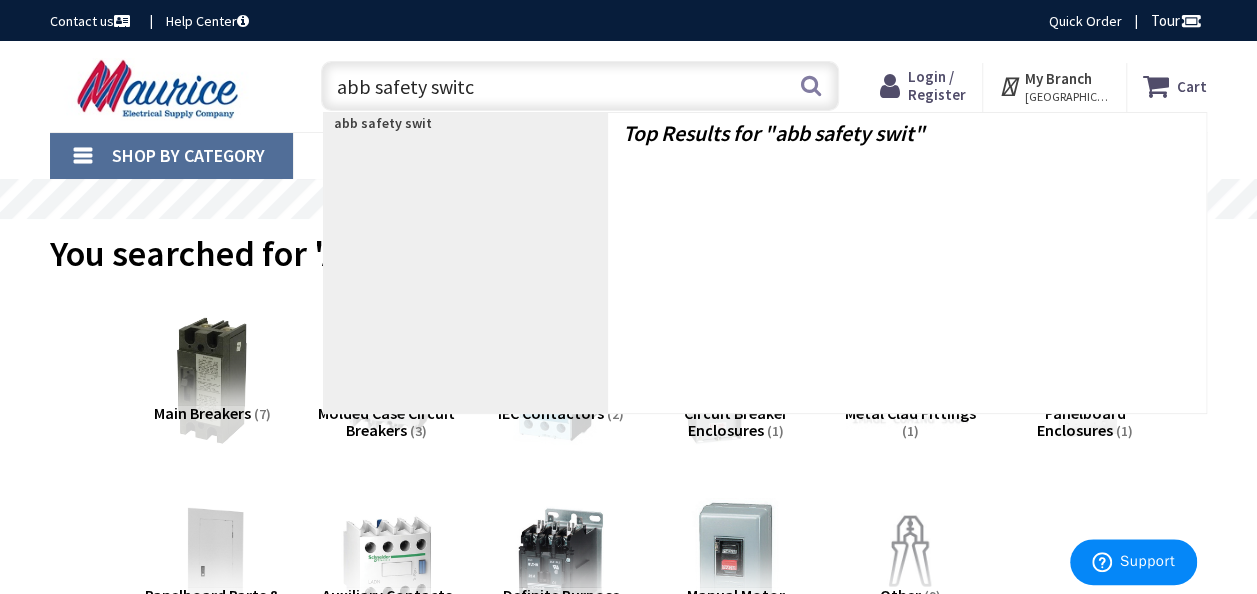 type on "abb safety switch" 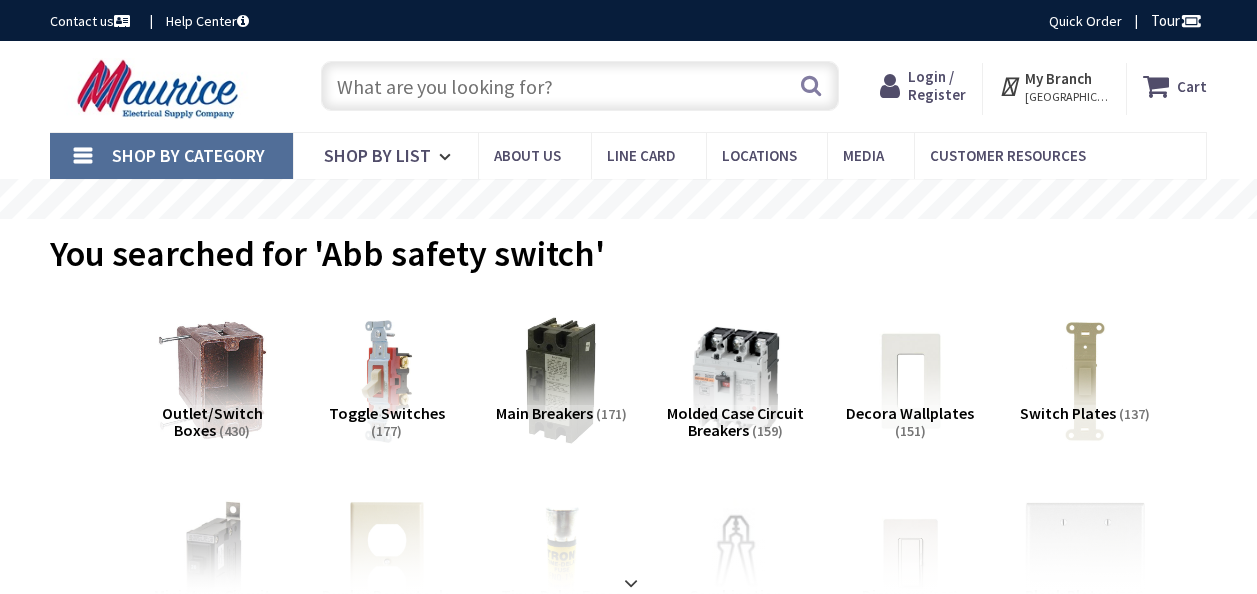 scroll, scrollTop: 0, scrollLeft: 0, axis: both 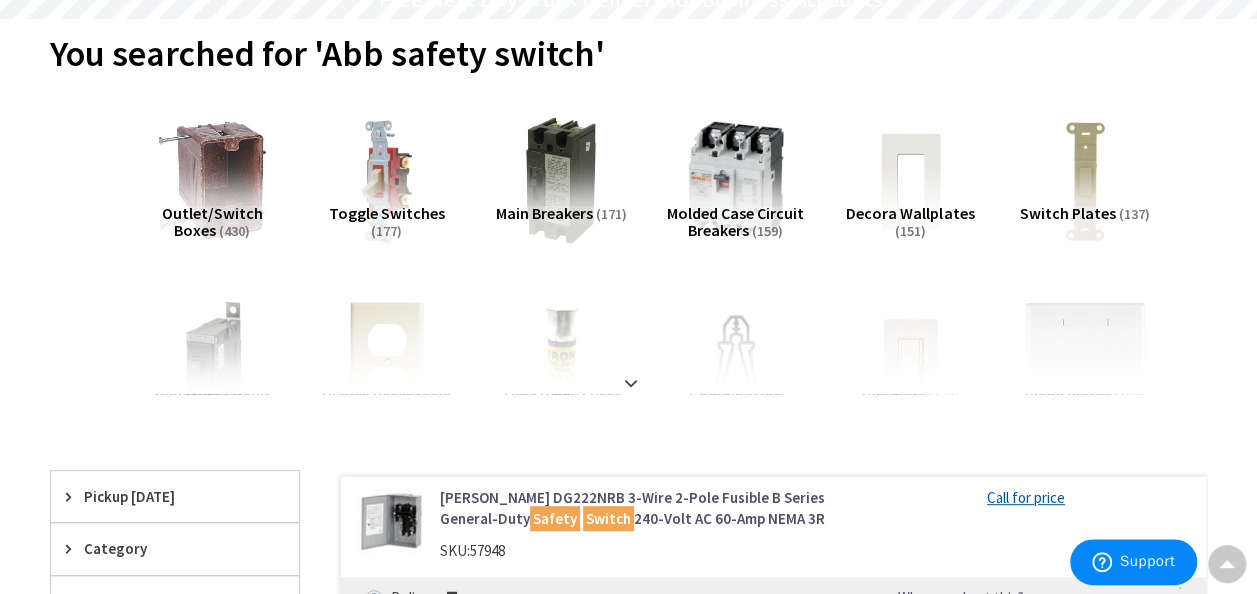 click at bounding box center [735, 180] 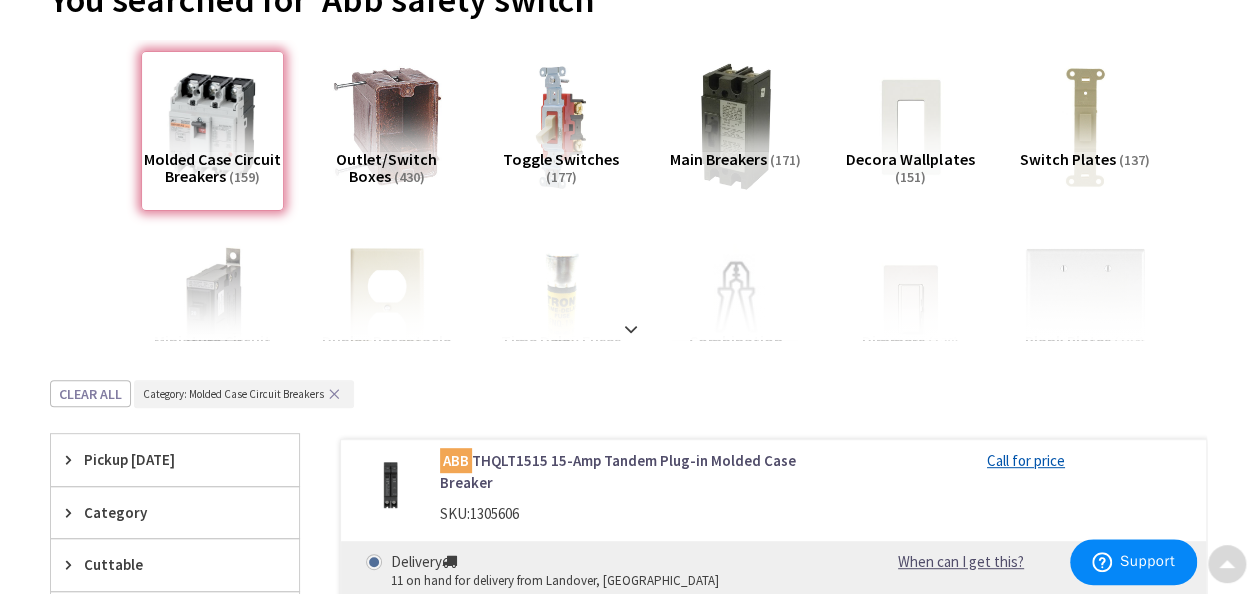 scroll, scrollTop: 300, scrollLeft: 0, axis: vertical 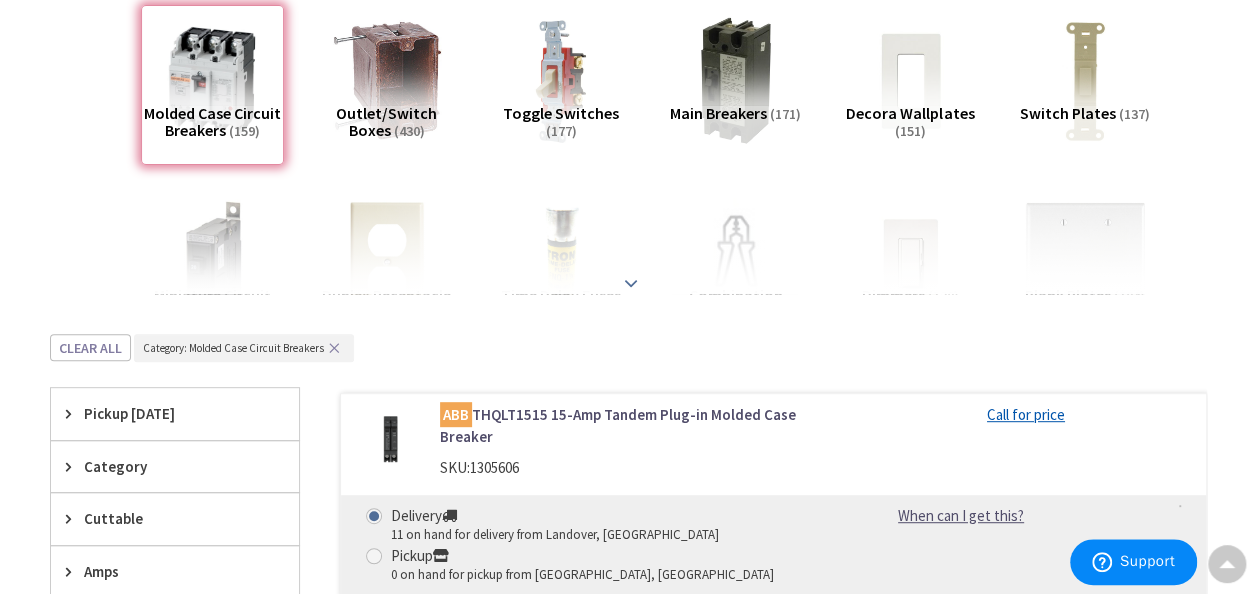 click at bounding box center [628, 239] 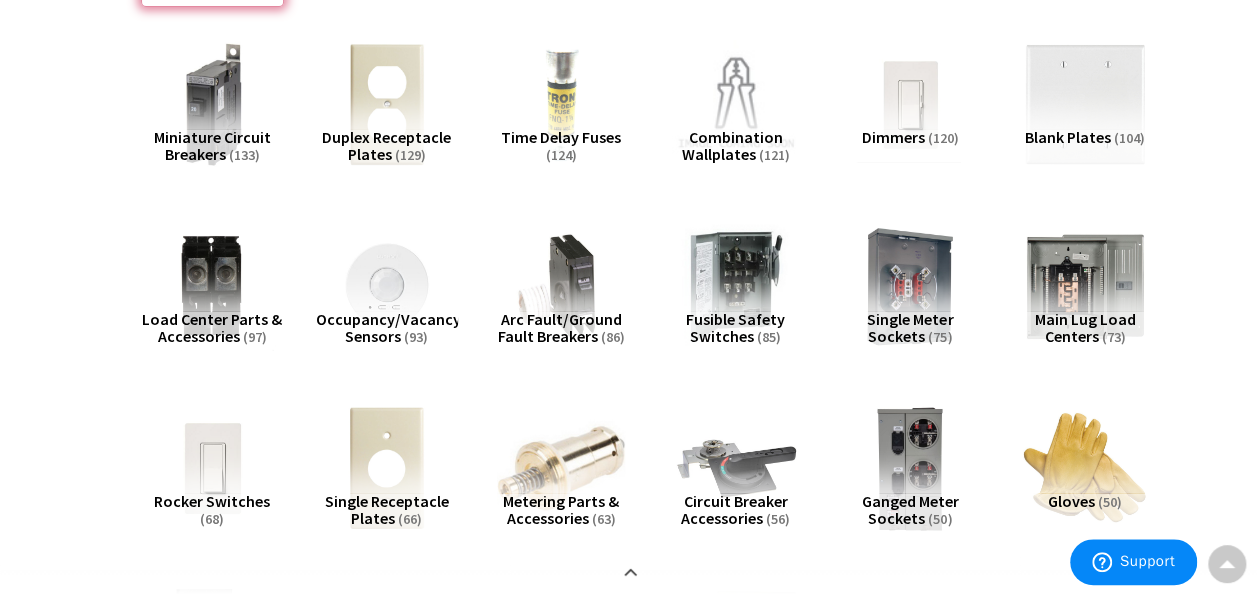 scroll, scrollTop: 500, scrollLeft: 0, axis: vertical 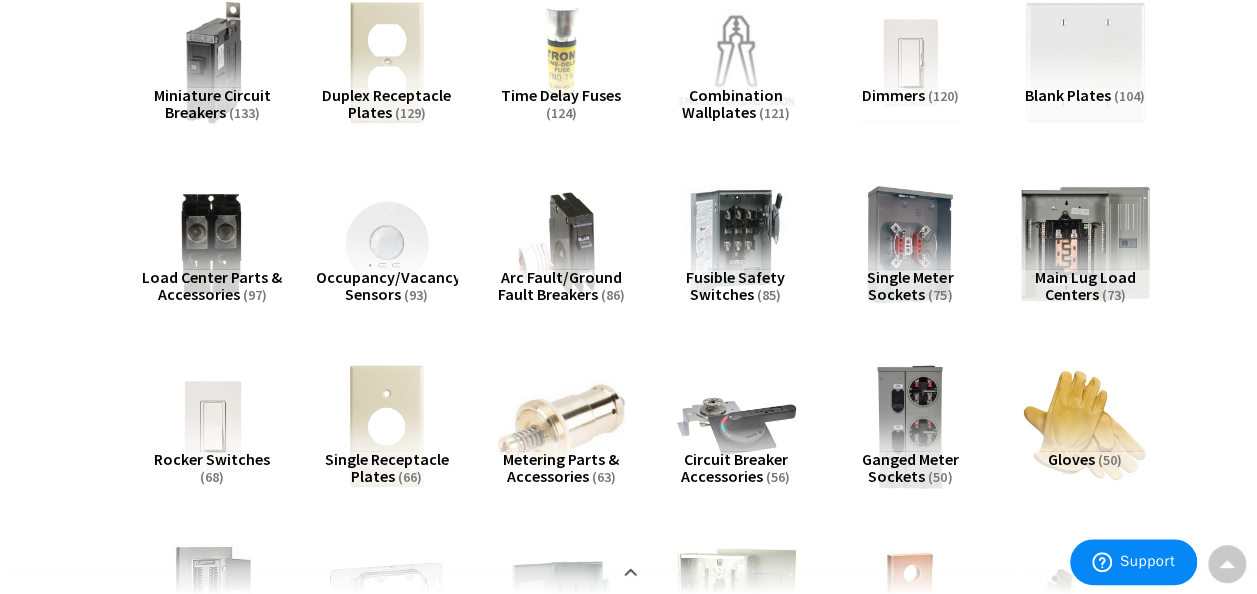 click at bounding box center [1084, 244] 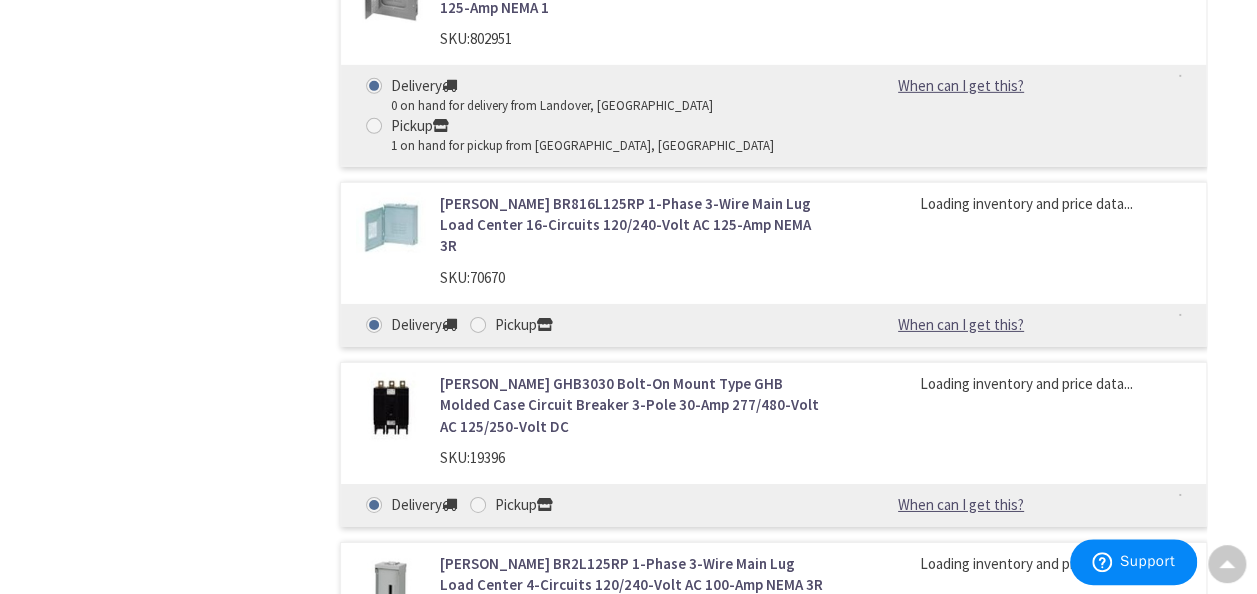 scroll, scrollTop: 6926, scrollLeft: 0, axis: vertical 